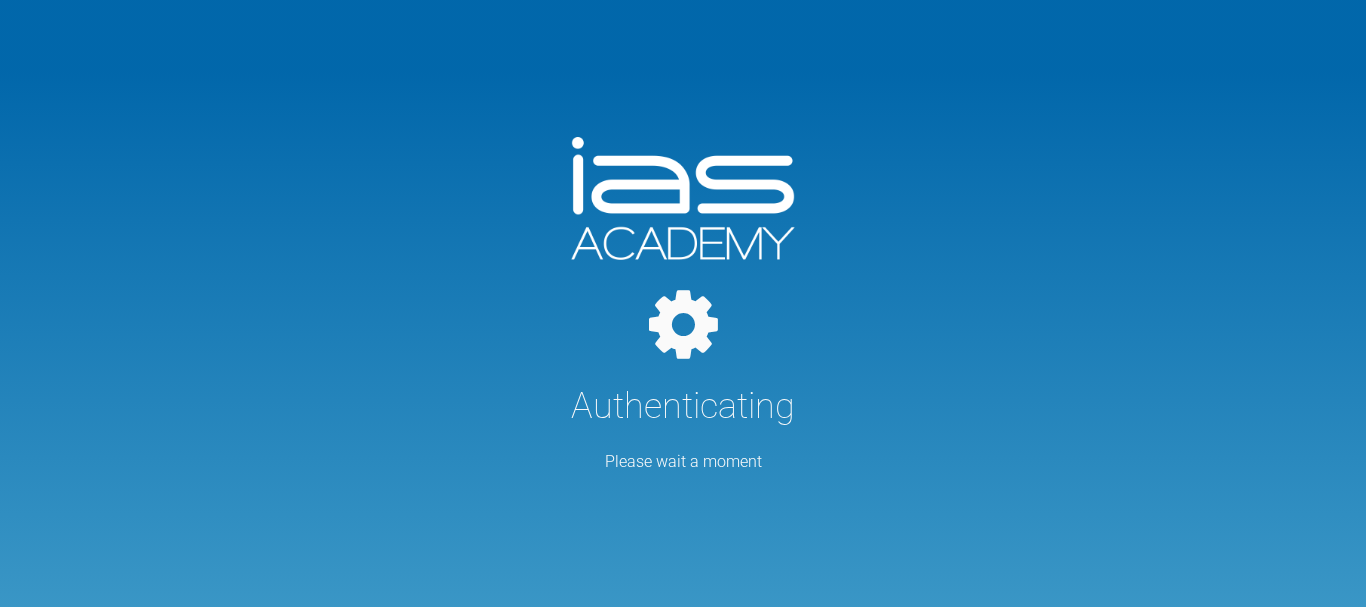 scroll, scrollTop: 0, scrollLeft: 0, axis: both 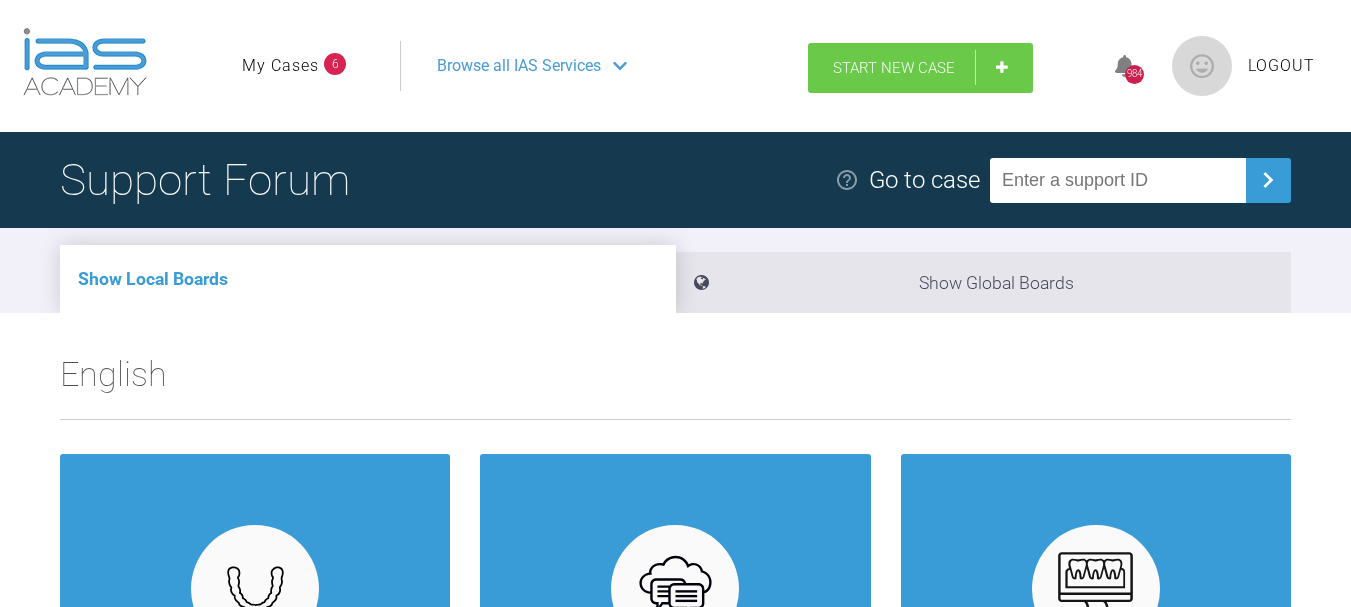 click on "Start New Case" at bounding box center (894, 68) 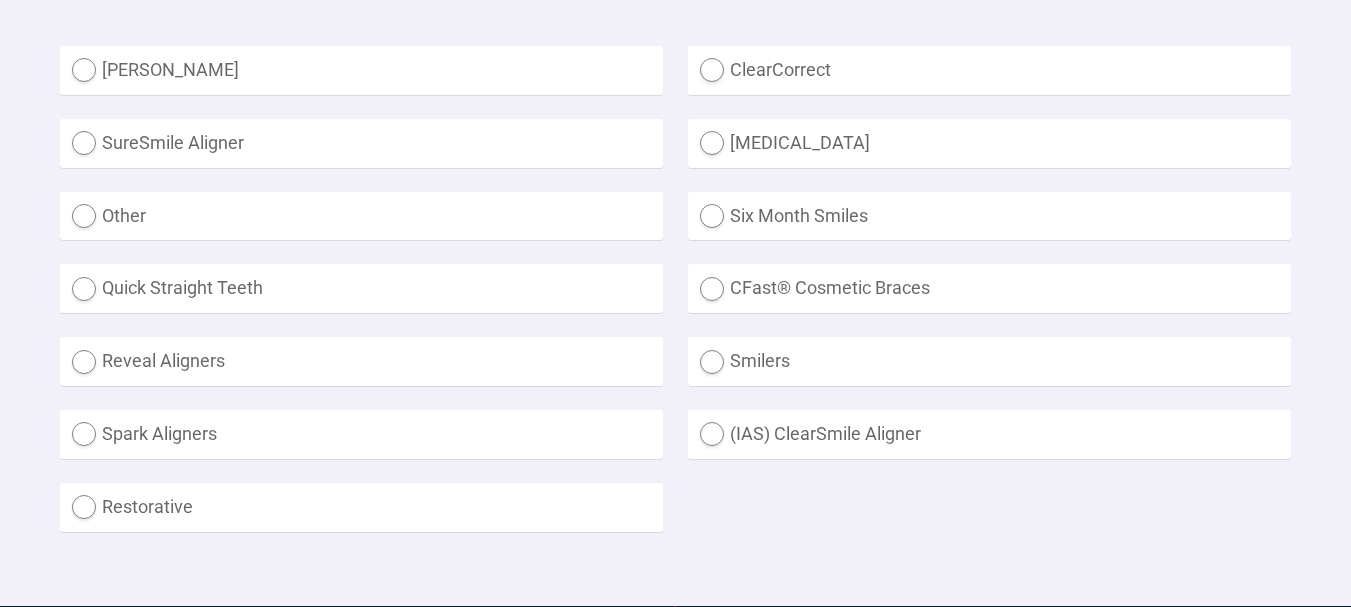 scroll, scrollTop: 600, scrollLeft: 0, axis: vertical 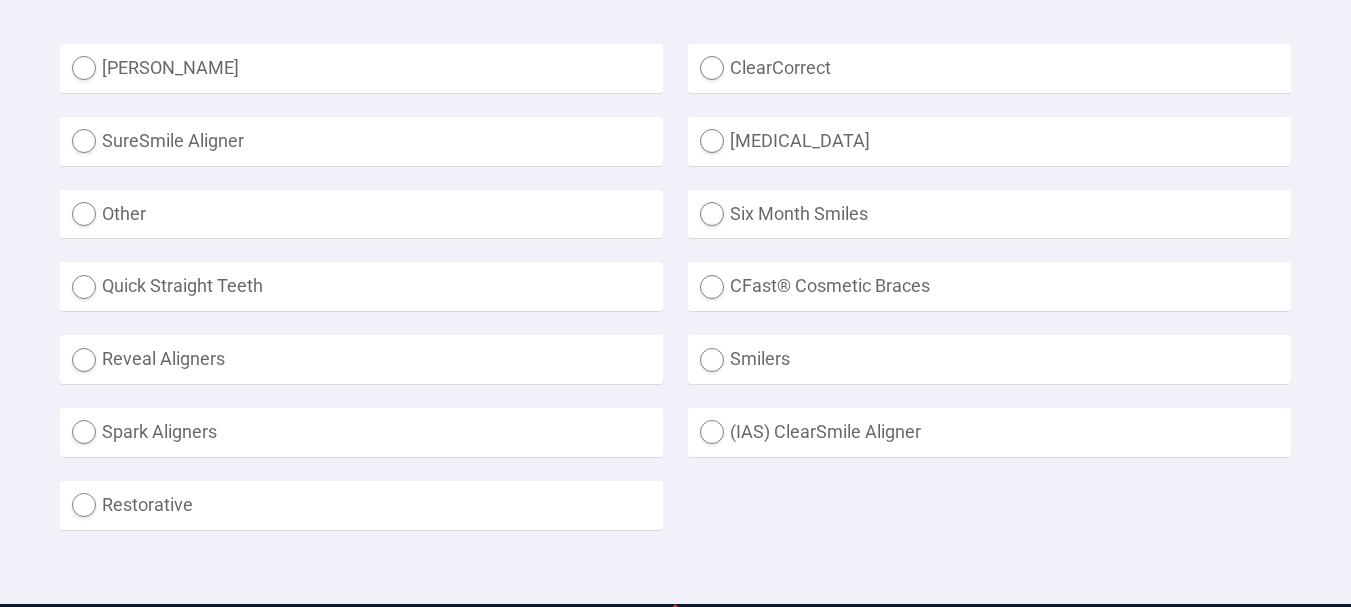 click on "Smilers" at bounding box center (989, 359) 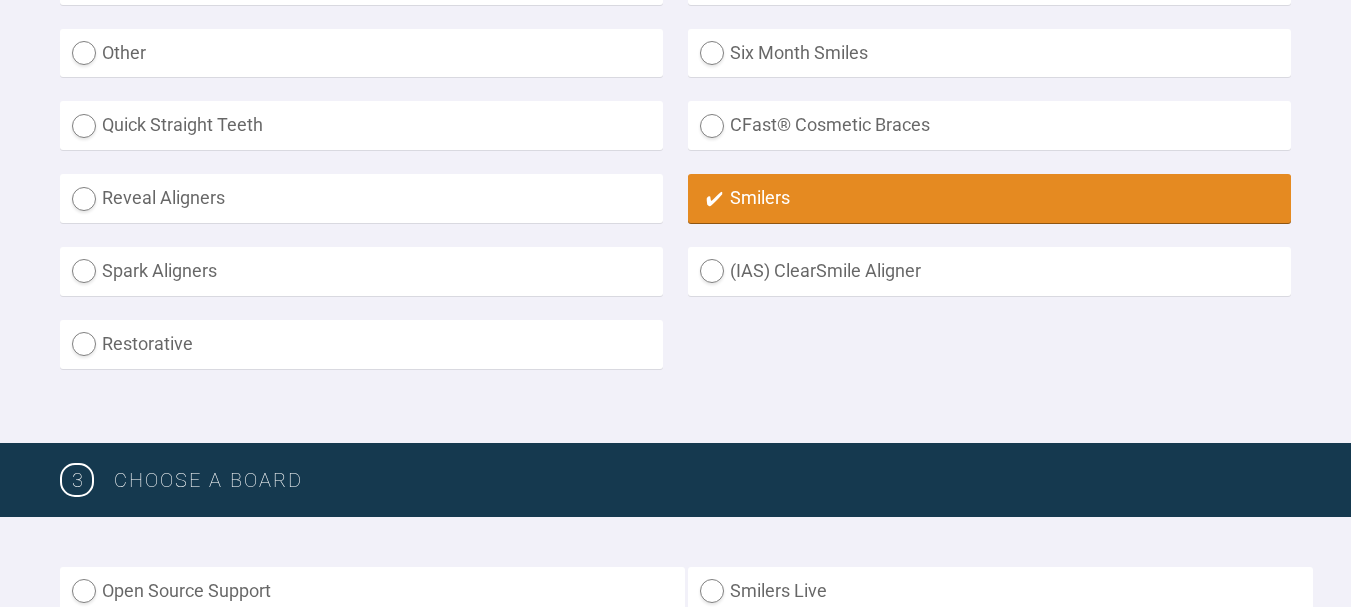 scroll, scrollTop: 1000, scrollLeft: 0, axis: vertical 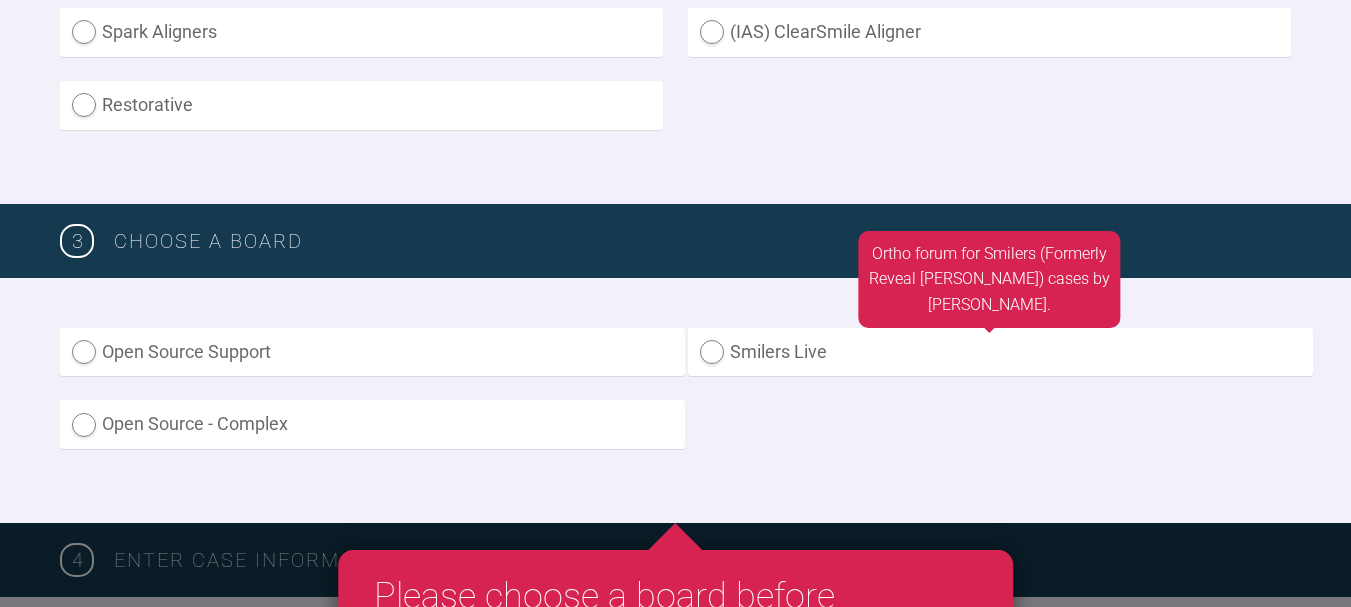 click on "Smilers Live" at bounding box center [1000, 352] 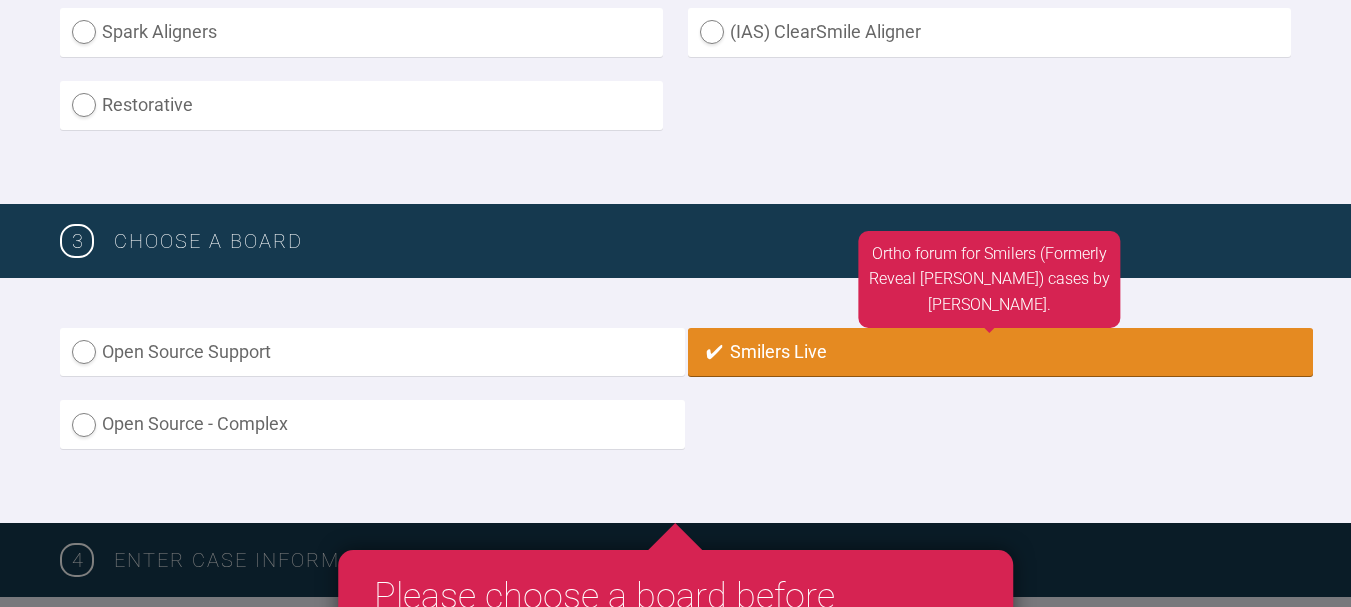 radio on "true" 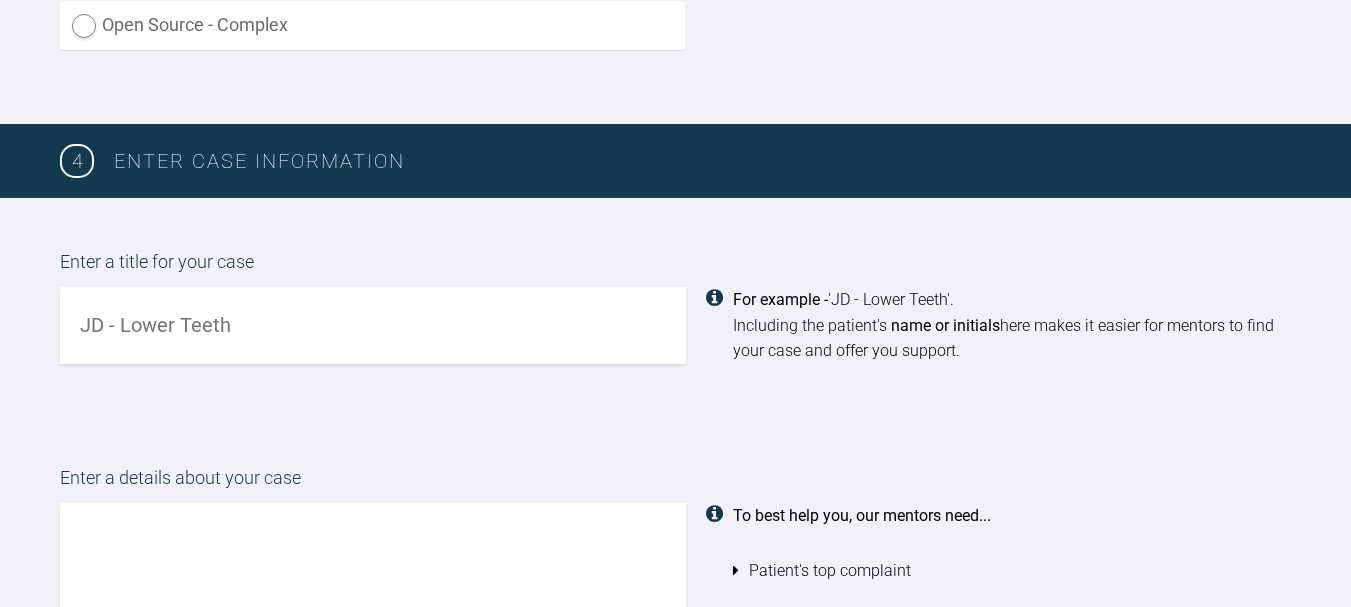 scroll, scrollTop: 1431, scrollLeft: 0, axis: vertical 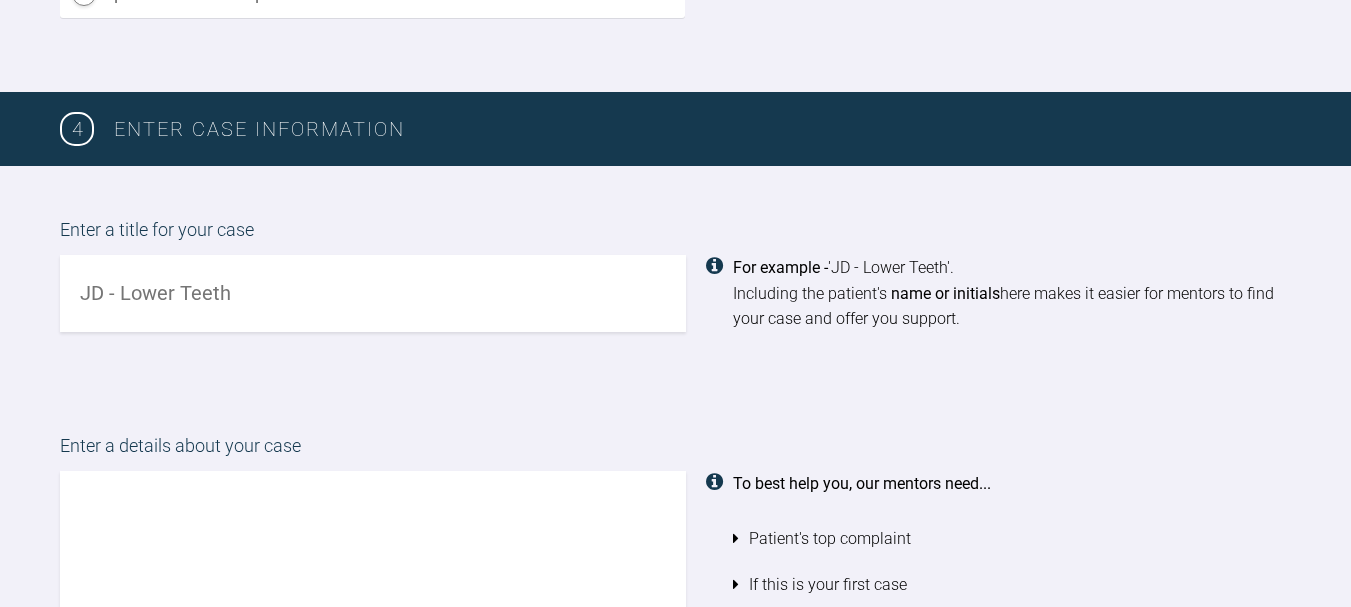 click at bounding box center [373, 293] 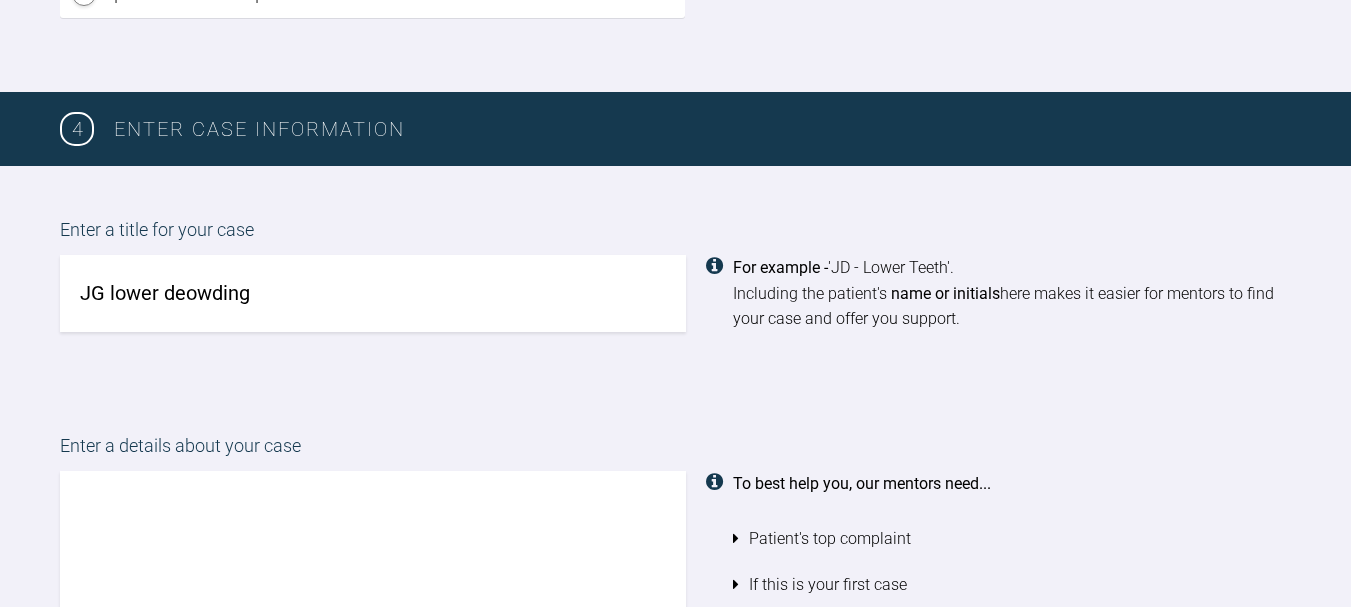 click on "JG lower deowding" at bounding box center [373, 293] 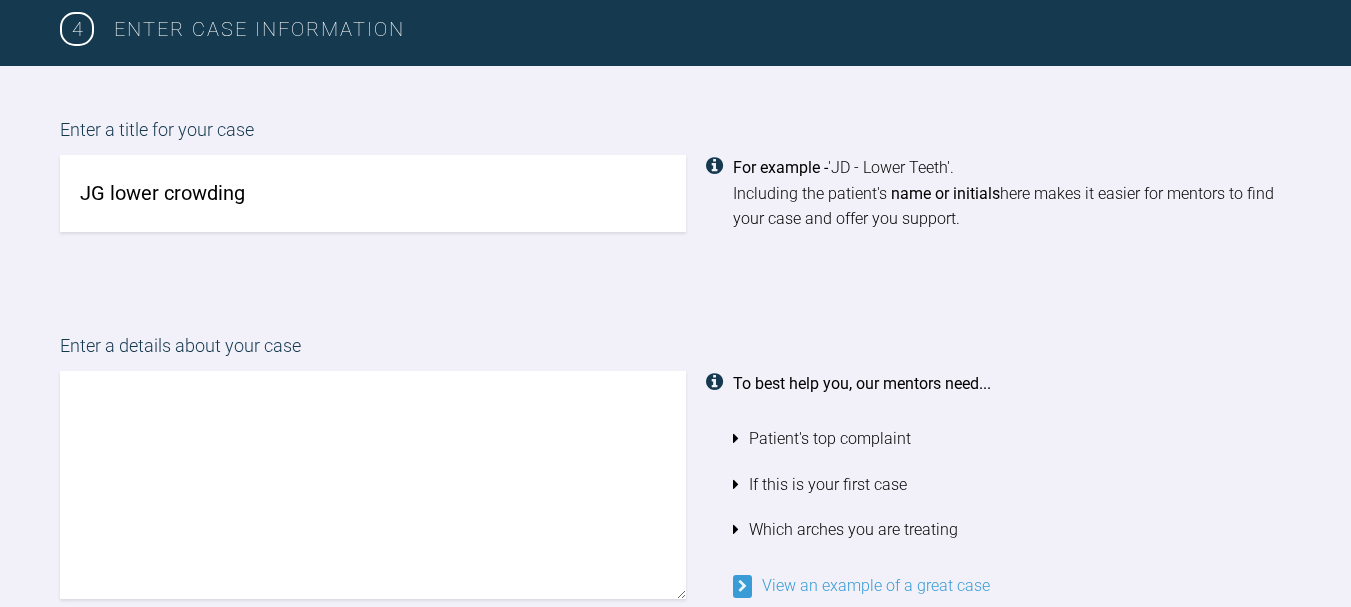 scroll, scrollTop: 1631, scrollLeft: 0, axis: vertical 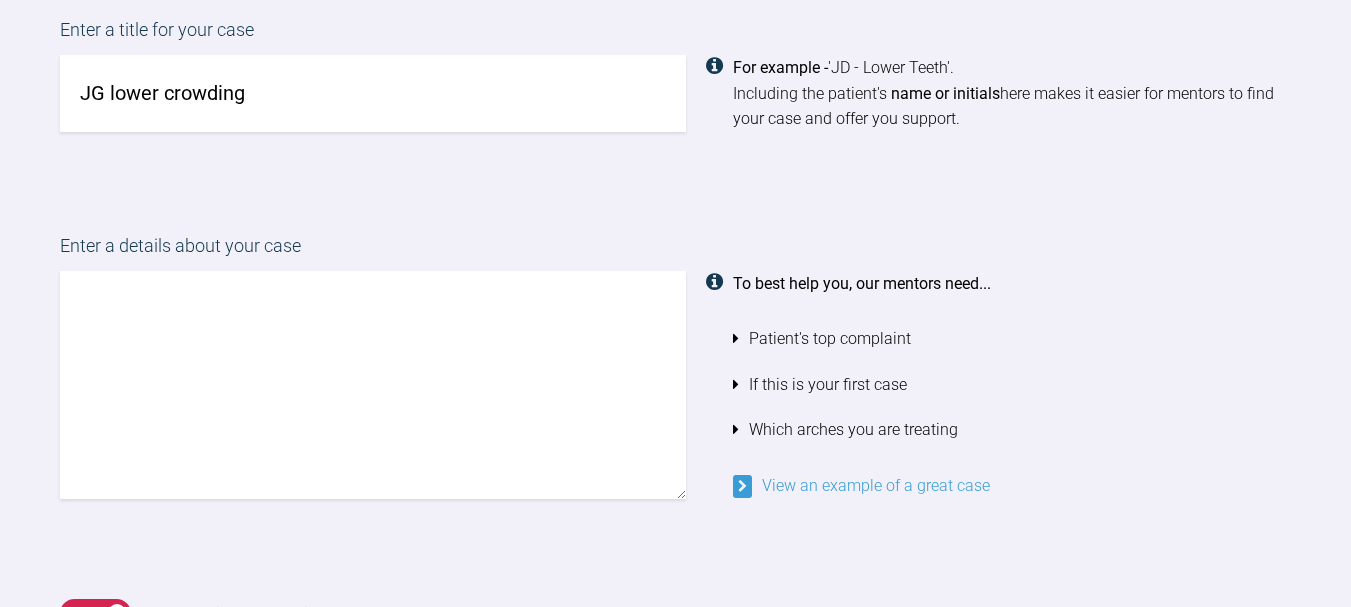 type on "JG lower crowding" 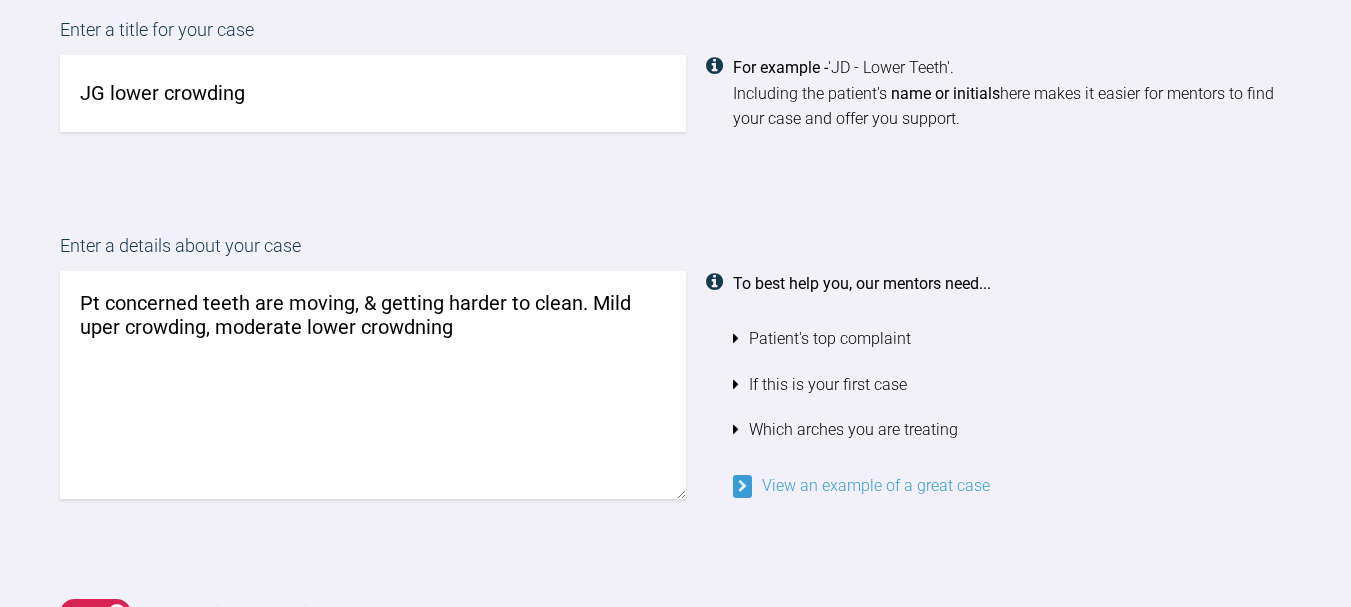 click on "Pt concerned teeth are moving, & getting harder to clean. Mild uper crowding, moderate lower crowdning" at bounding box center (373, 385) 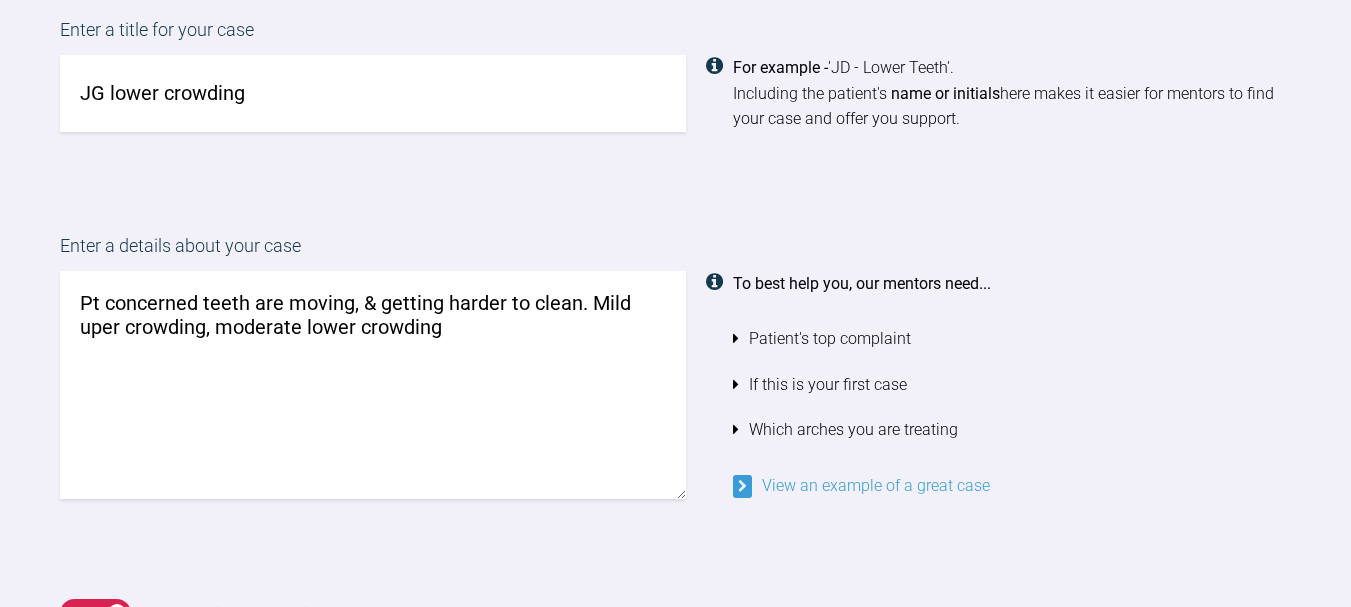 click on "Pt concerned teeth are moving, & getting harder to clean. Mild uper crowding, moderate lower crowding" at bounding box center [373, 385] 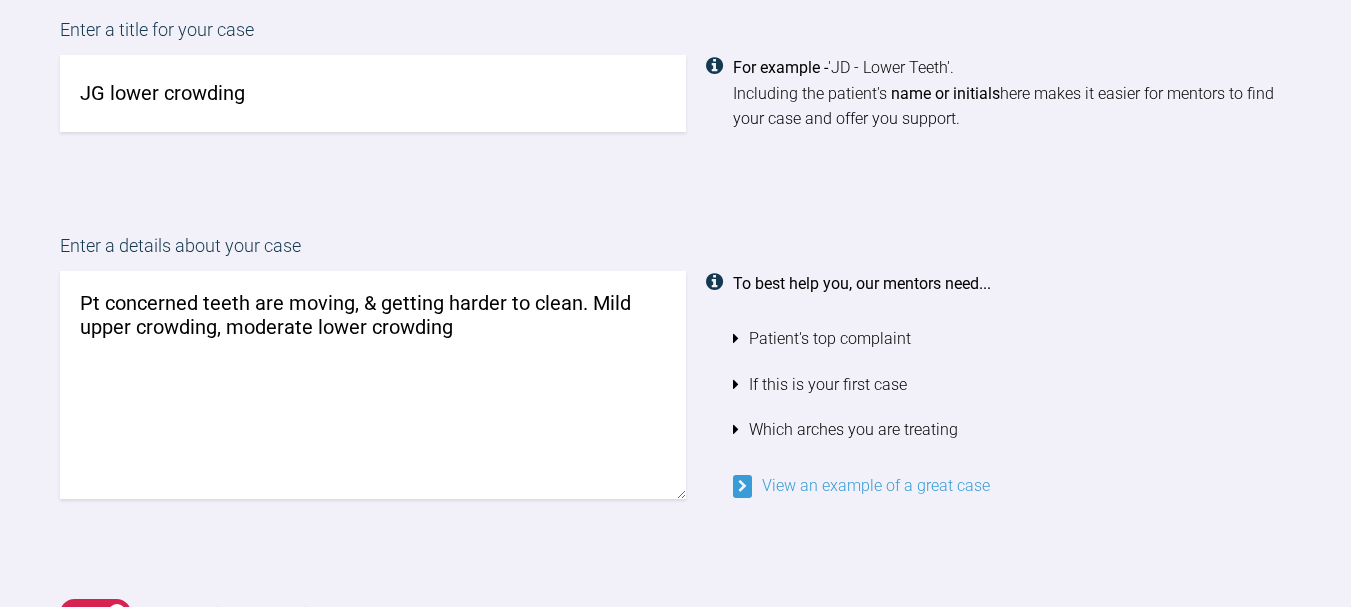 click on "Pt concerned teeth are moving, & getting harder to clean. Mild upper crowding, moderate lower crowding" at bounding box center (373, 385) 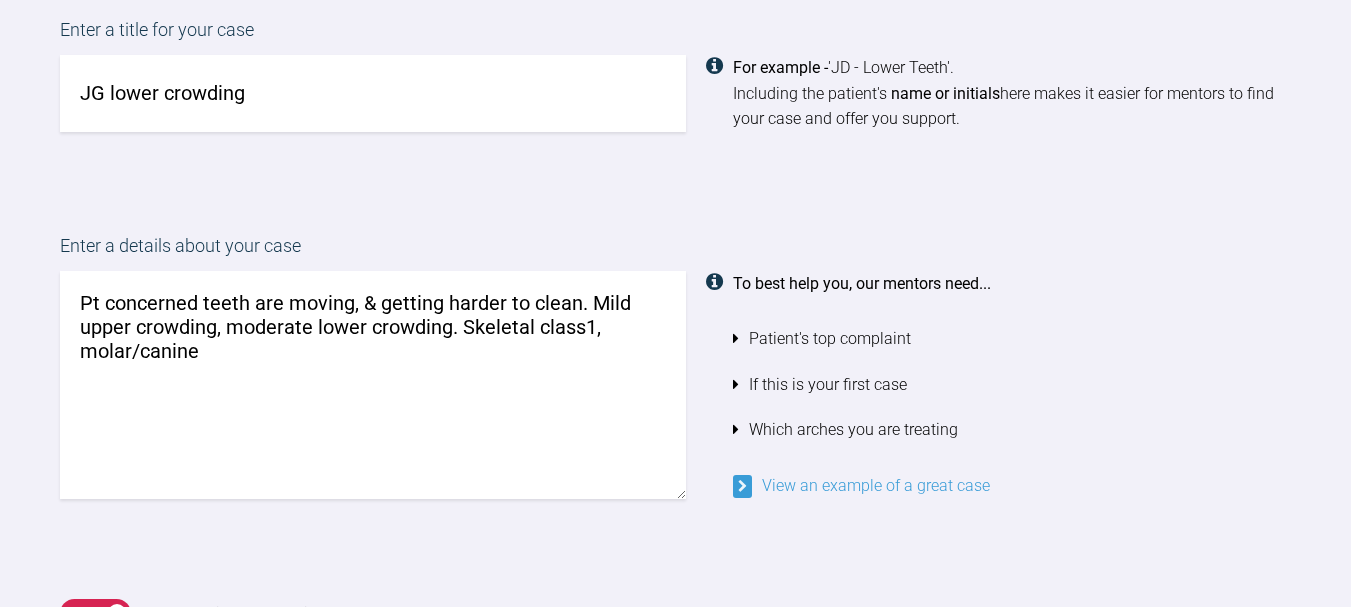 click on "On Off Should this case be private from other  IAS Academy  users?" at bounding box center (675, 614) 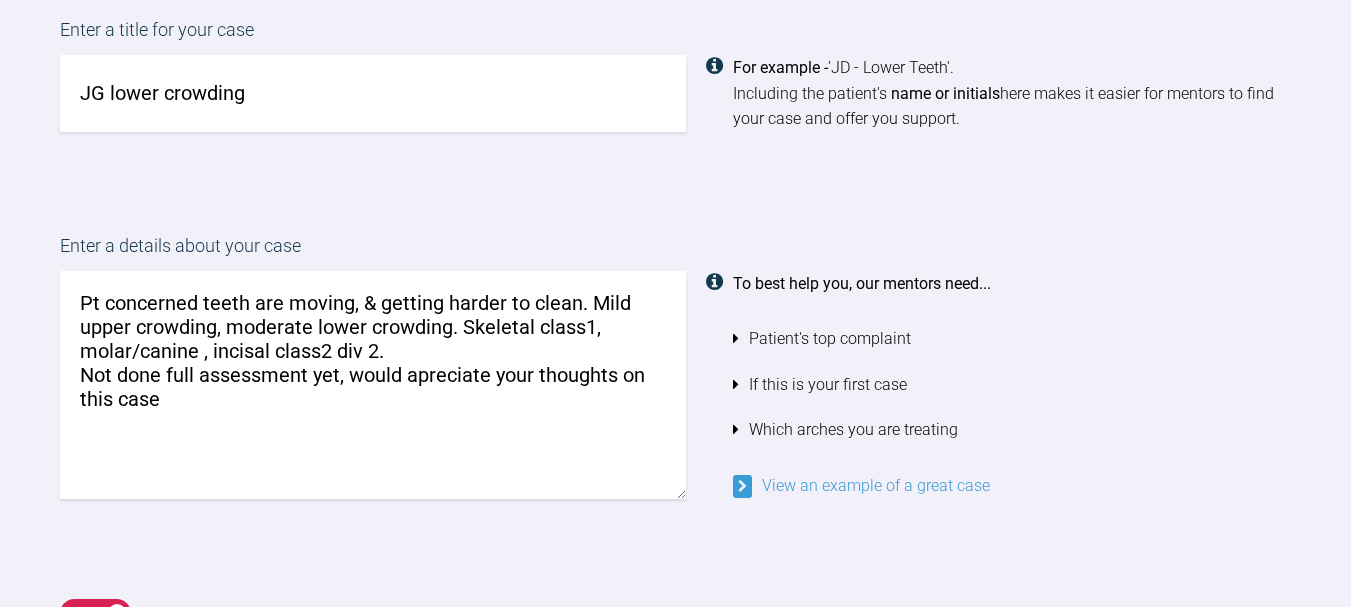 click on "Pt concerned teeth are moving, & getting harder to clean. Mild upper crowding, moderate lower crowding. Skeletal class1, molar/canine , incisal class2 div 2.
Not done full assessment yet, would apreciate your thoughts on this case" at bounding box center [373, 385] 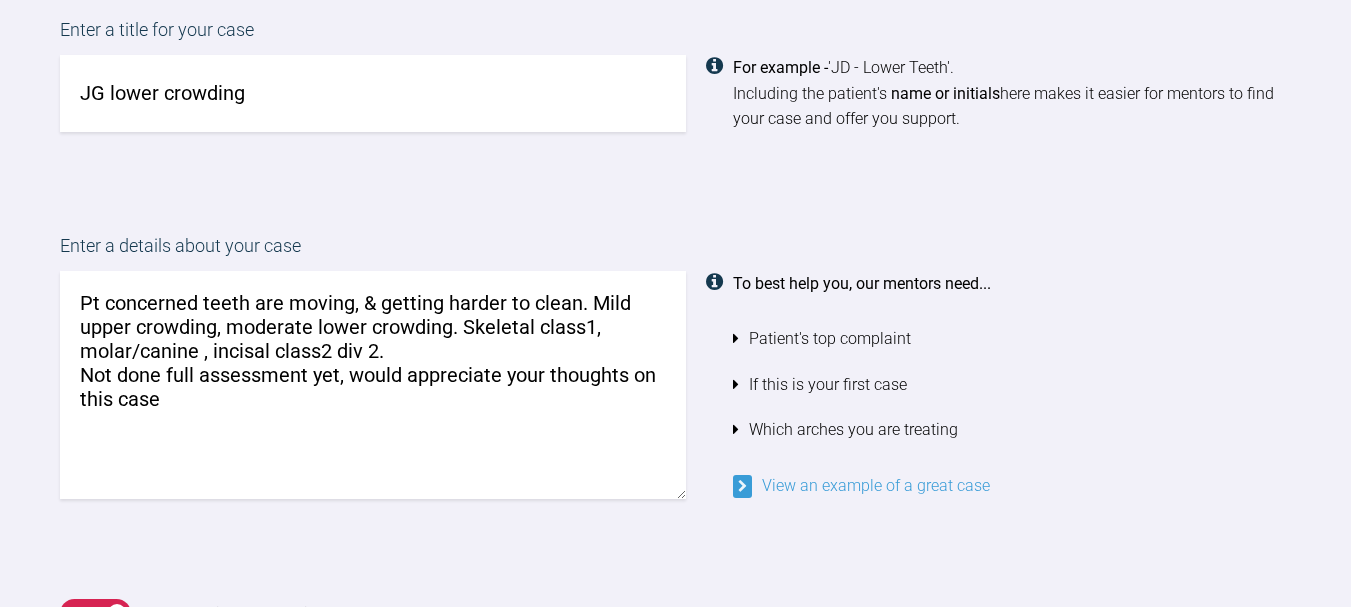 click on "Pt concerned teeth are moving, & getting harder to clean. Mild upper crowding, moderate lower crowding. Skeletal class1, molar/canine , incisal class2 div 2.
Not done full assessment yet, would appreciate your thoughts on this case" at bounding box center (373, 385) 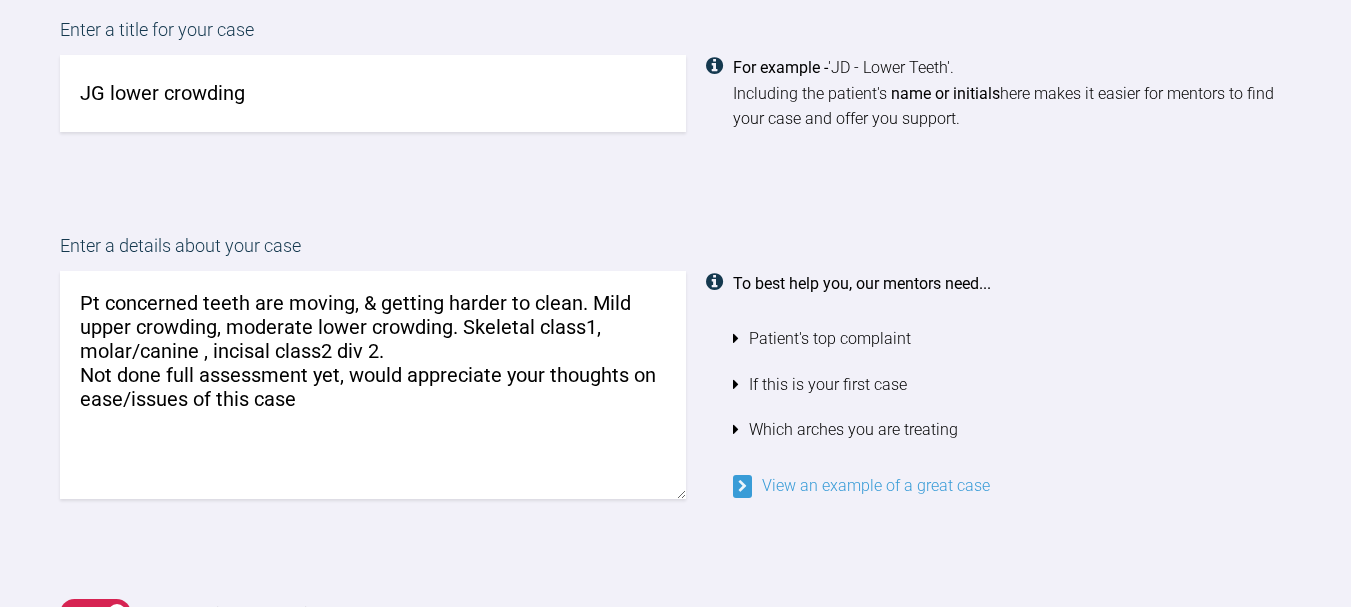 click on "Pt concerned teeth are moving, & getting harder to clean. Mild upper crowding, moderate lower crowding. Skeletal class1, molar/canine , incisal class2 div 2.
Not done full assessment yet, would appreciate your thoughts on ease/issues of this case" at bounding box center (373, 385) 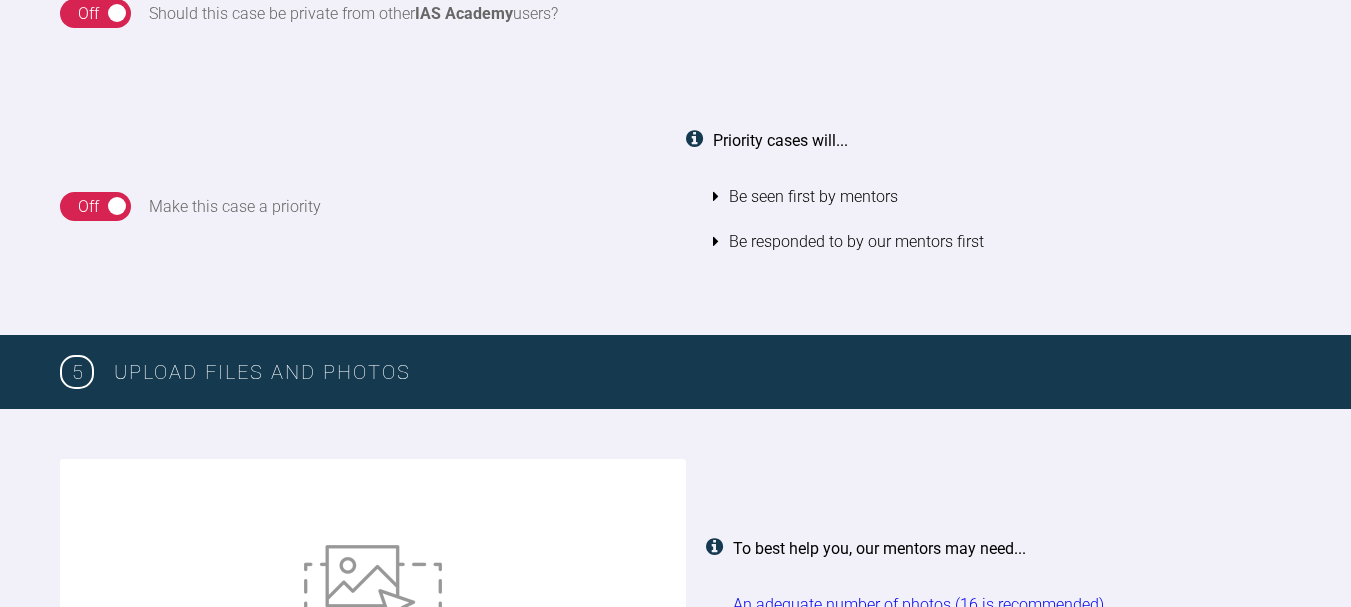 scroll, scrollTop: 2531, scrollLeft: 0, axis: vertical 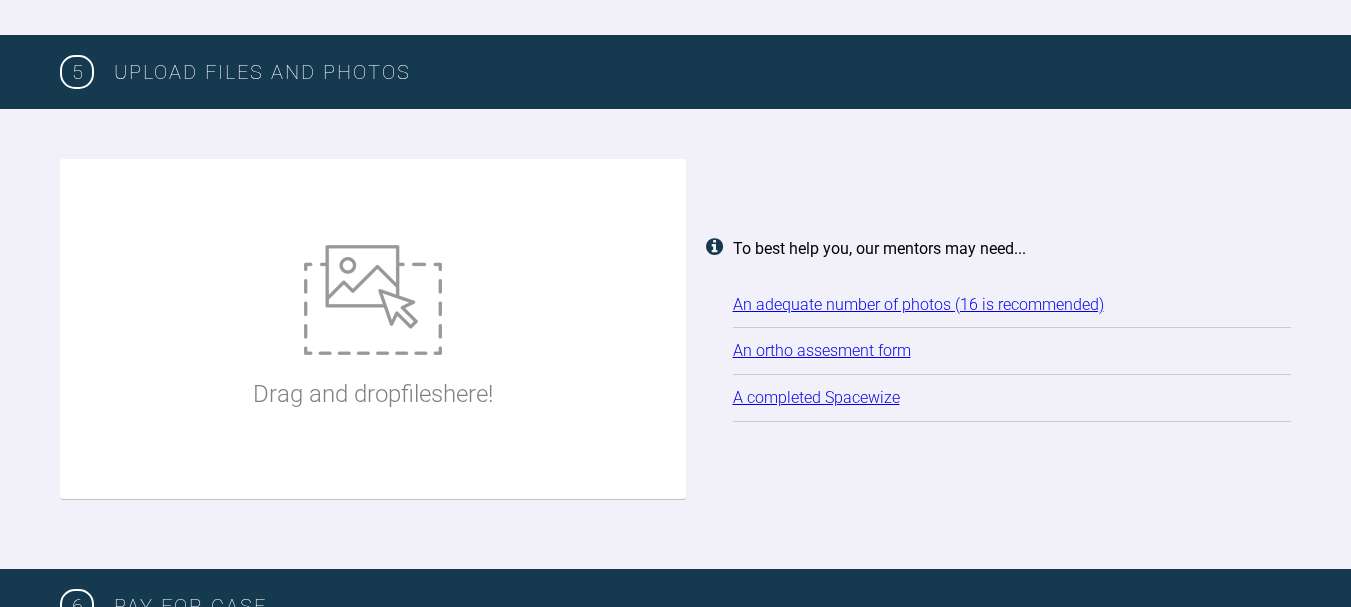 type on "Pt concerned teeth are moving, & getting harder to clean. Mild upper crowding, moderate lower crowding. Skeletal class1, molar/canine , incisal class2 div 2.
Not done full assessment yet, would appreciate your thoughts on ease/issues of this case
Thank you Steph" 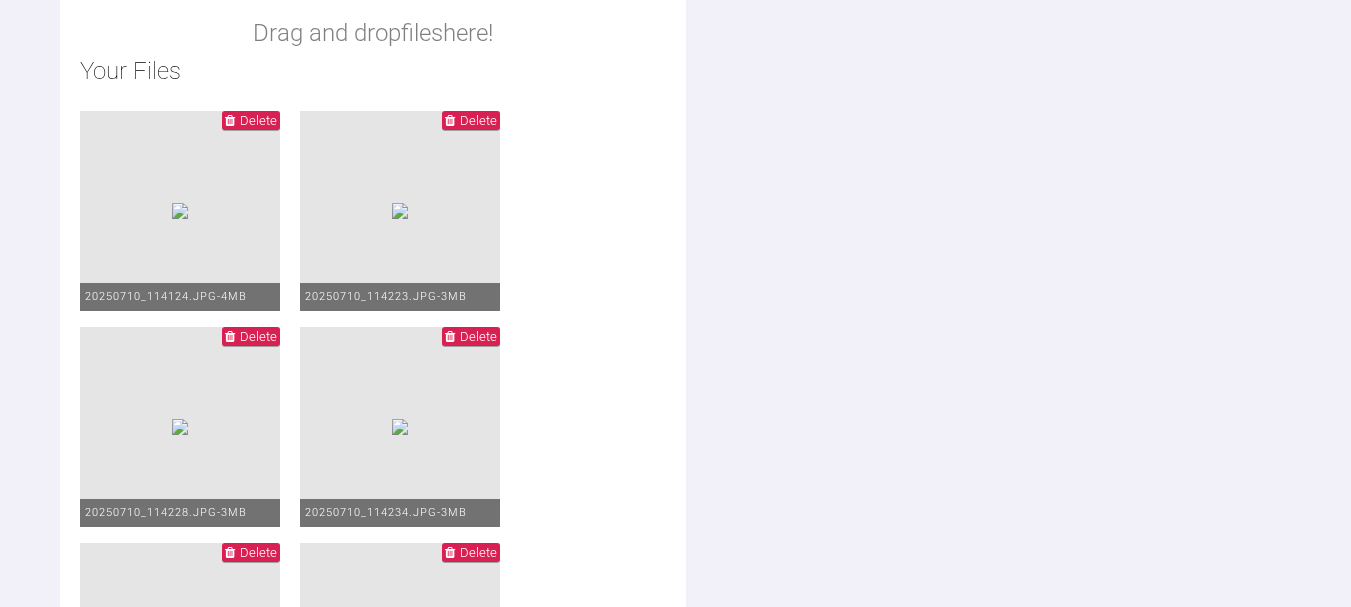 scroll, scrollTop: 2831, scrollLeft: 0, axis: vertical 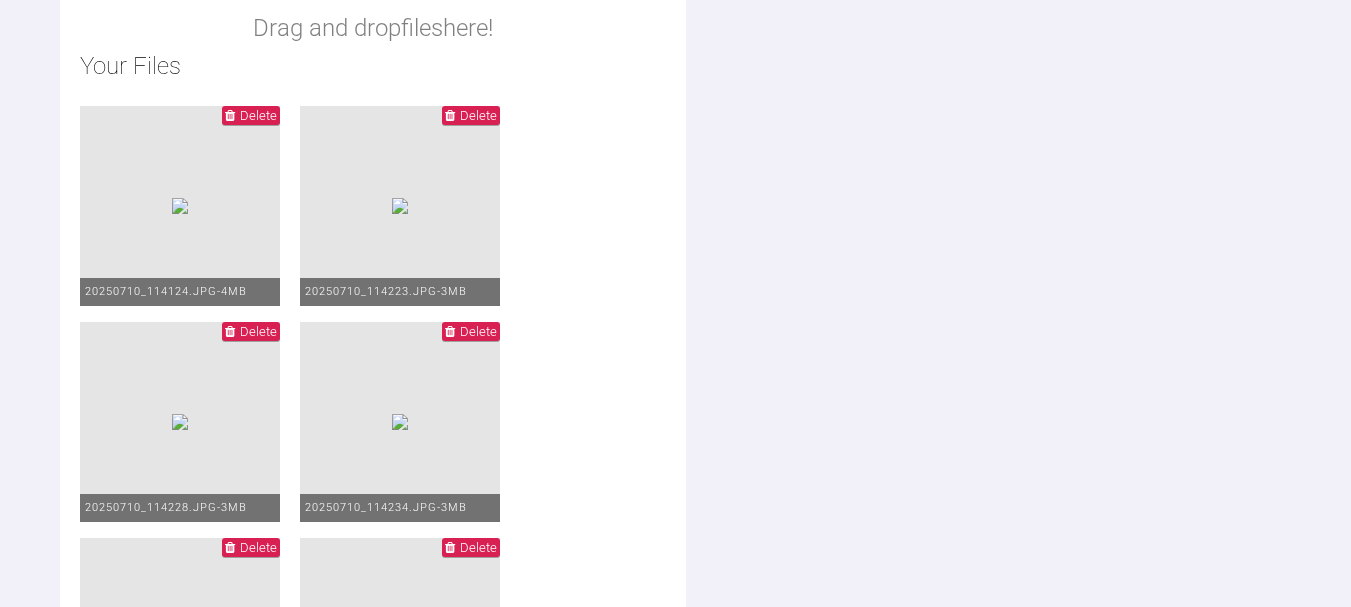 click on "Delete" at bounding box center (258, 331) 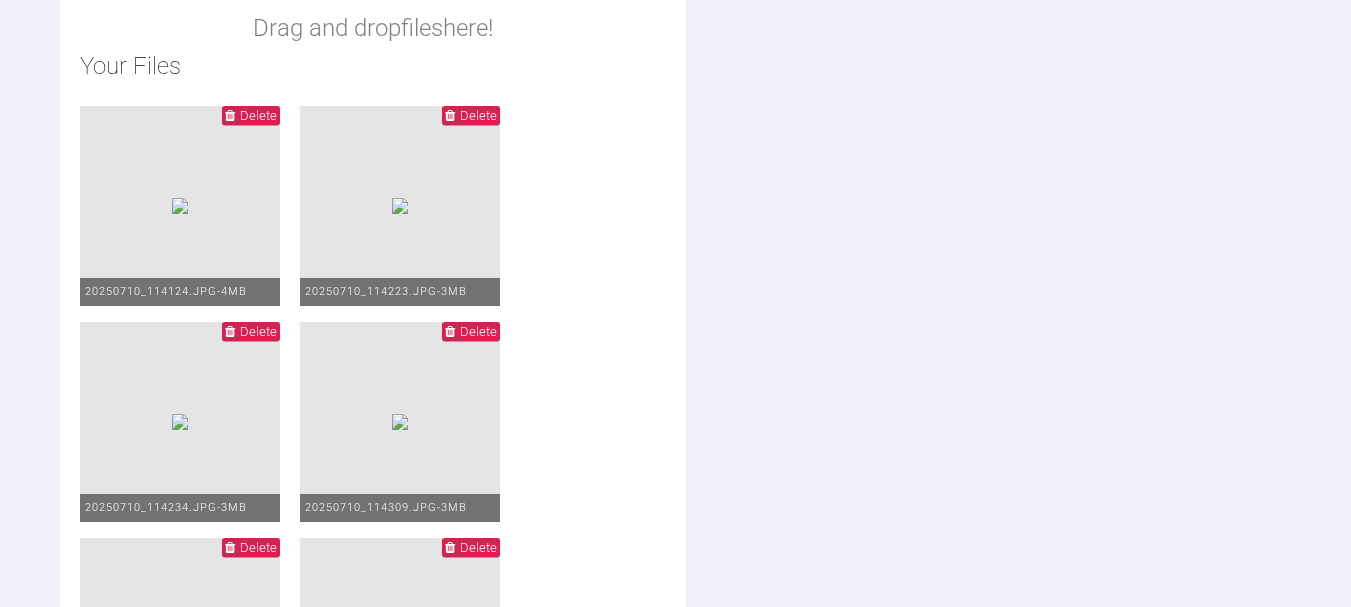 click on "Delete" at bounding box center (478, 115) 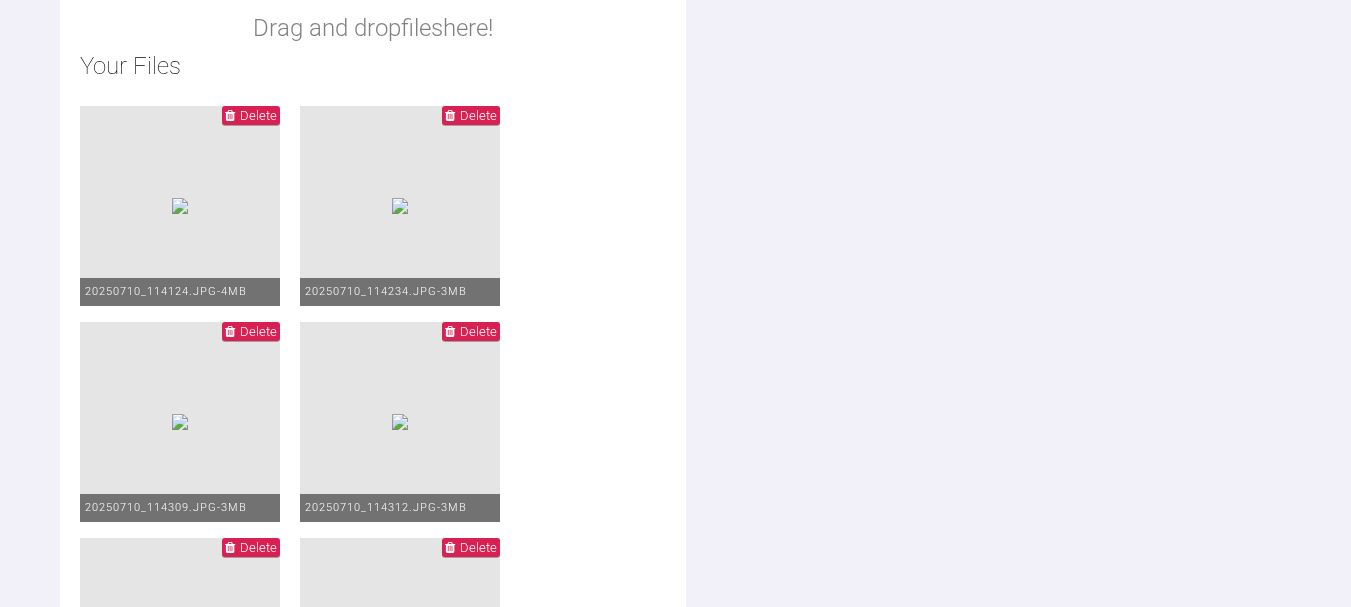 click on "Delete" at bounding box center [478, 331] 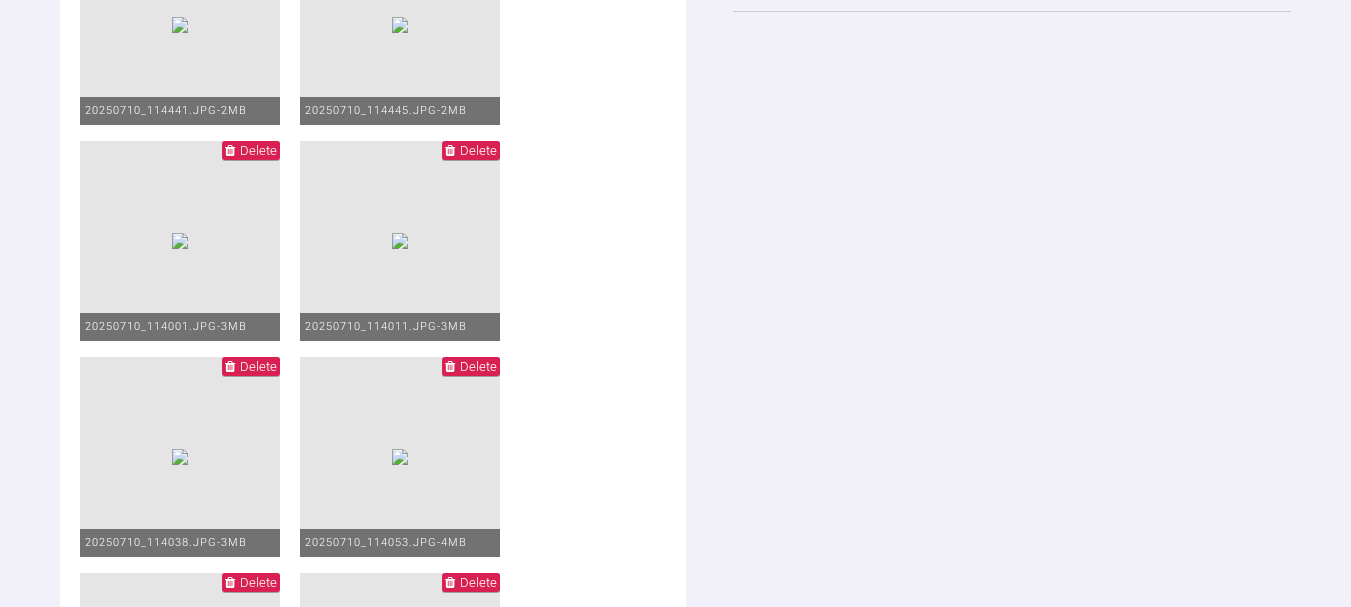 scroll, scrollTop: 3631, scrollLeft: 0, axis: vertical 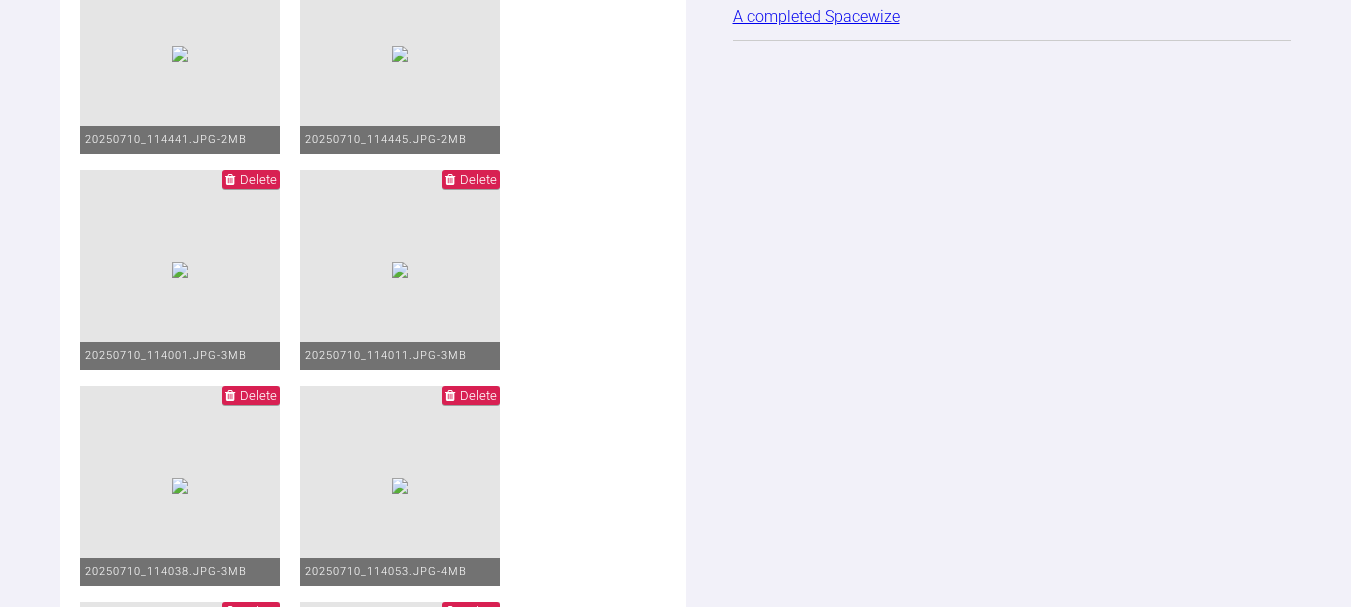 click on "Delete" at bounding box center [258, 179] 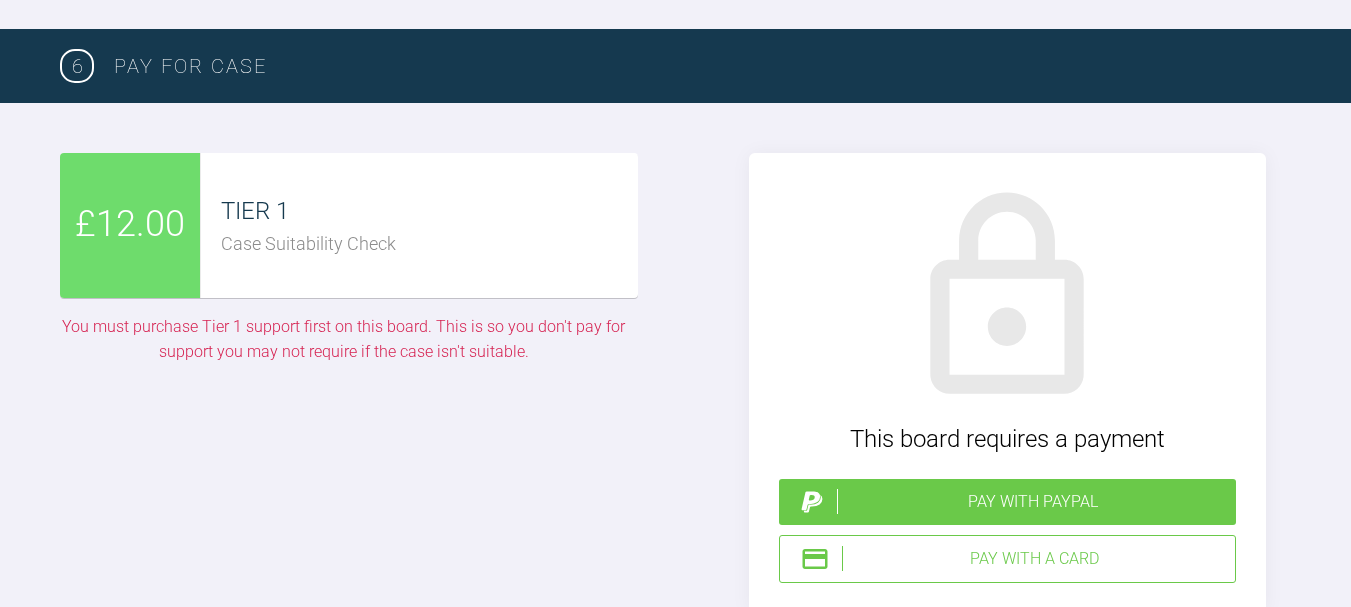 scroll, scrollTop: 4631, scrollLeft: 0, axis: vertical 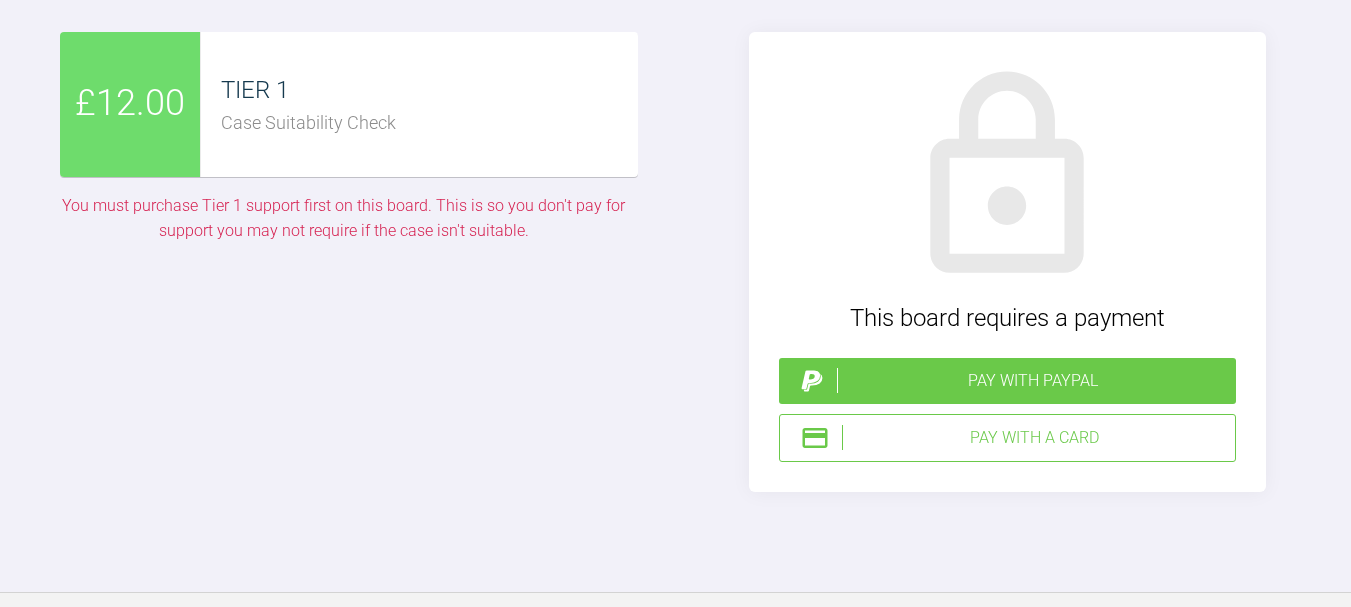 click on "Pay with a Card" at bounding box center [1034, 438] 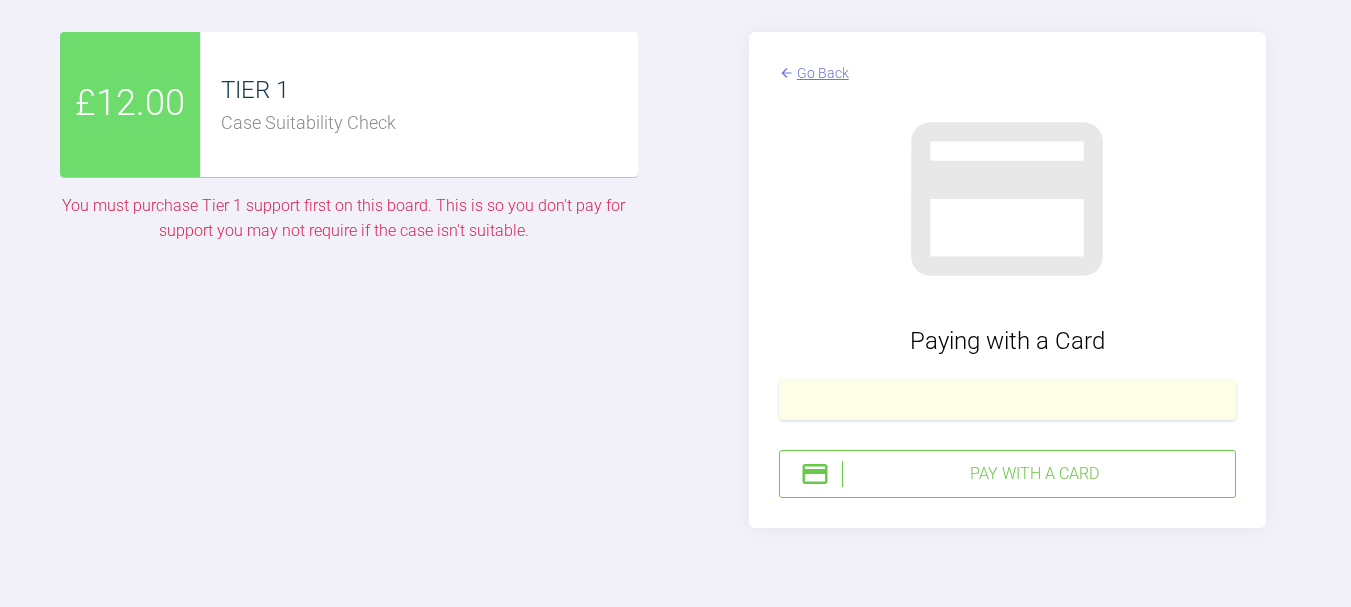click on "Pay with a Card" at bounding box center [1034, 474] 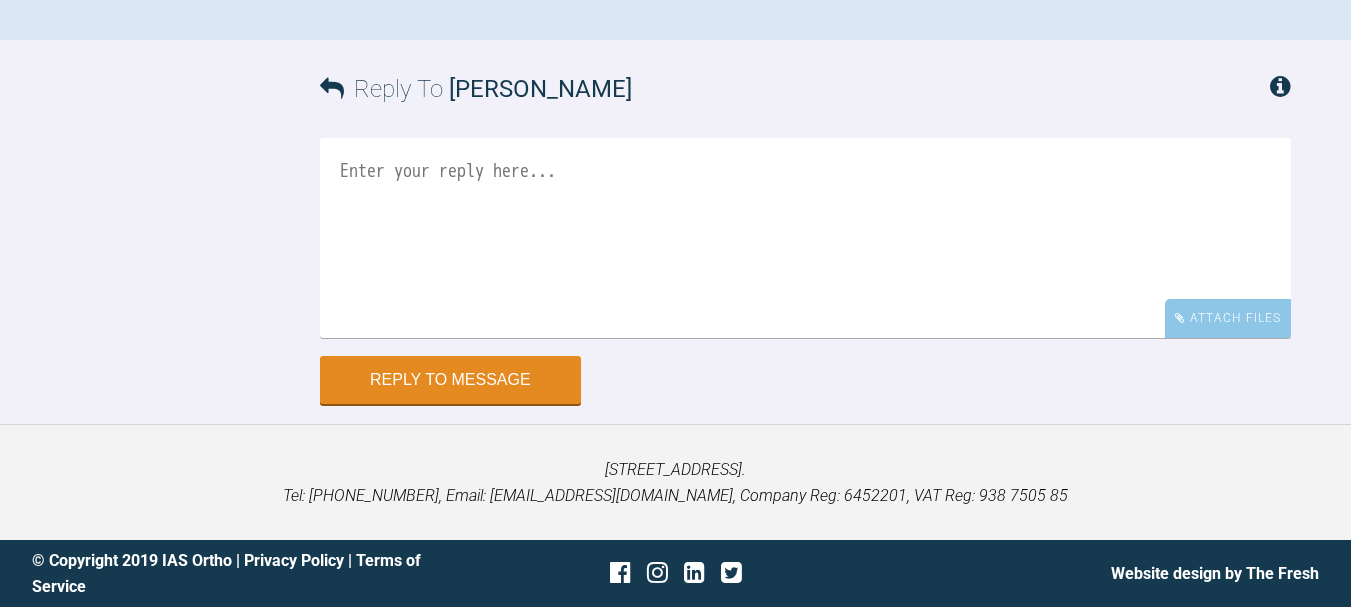 scroll, scrollTop: 1454, scrollLeft: 0, axis: vertical 